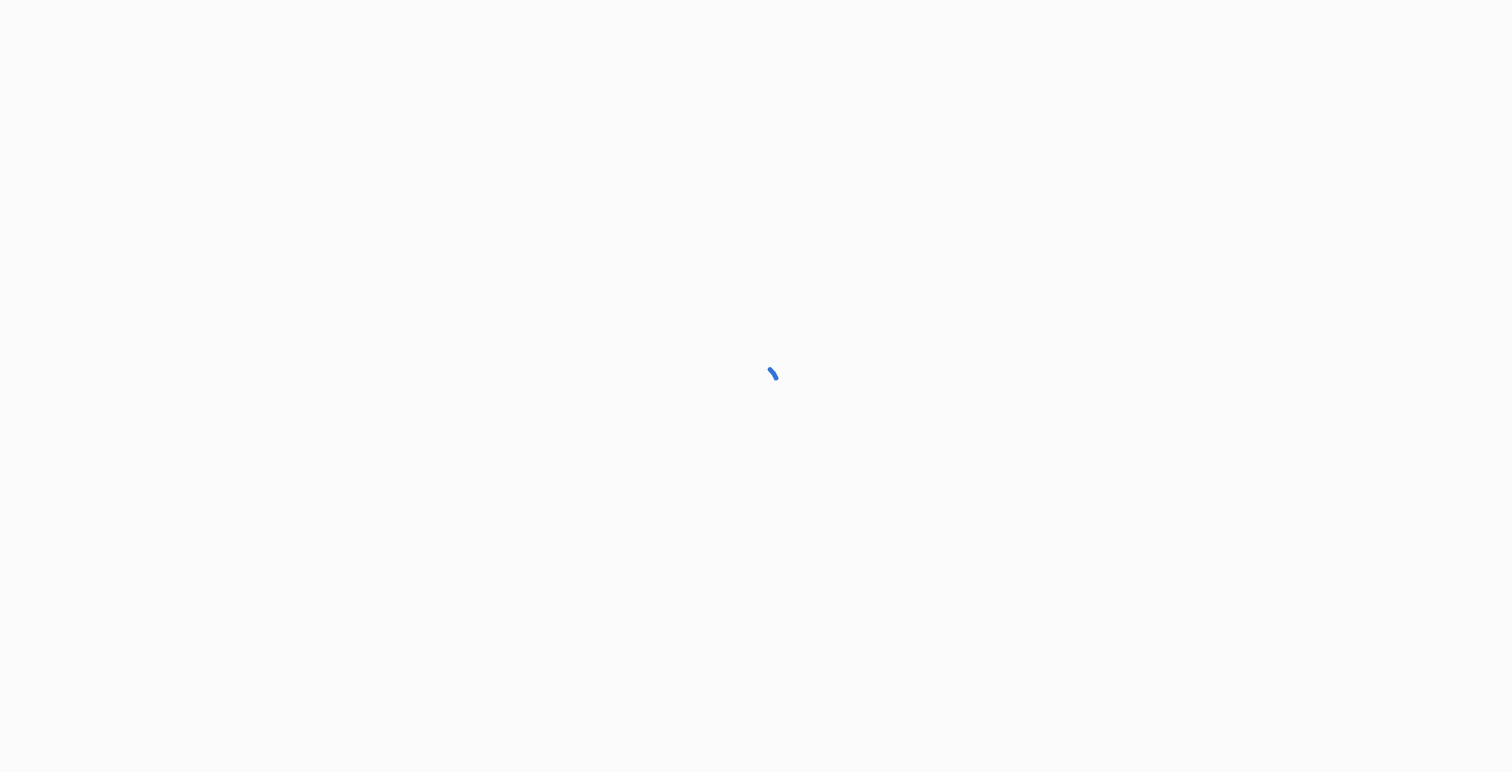 scroll, scrollTop: 0, scrollLeft: 0, axis: both 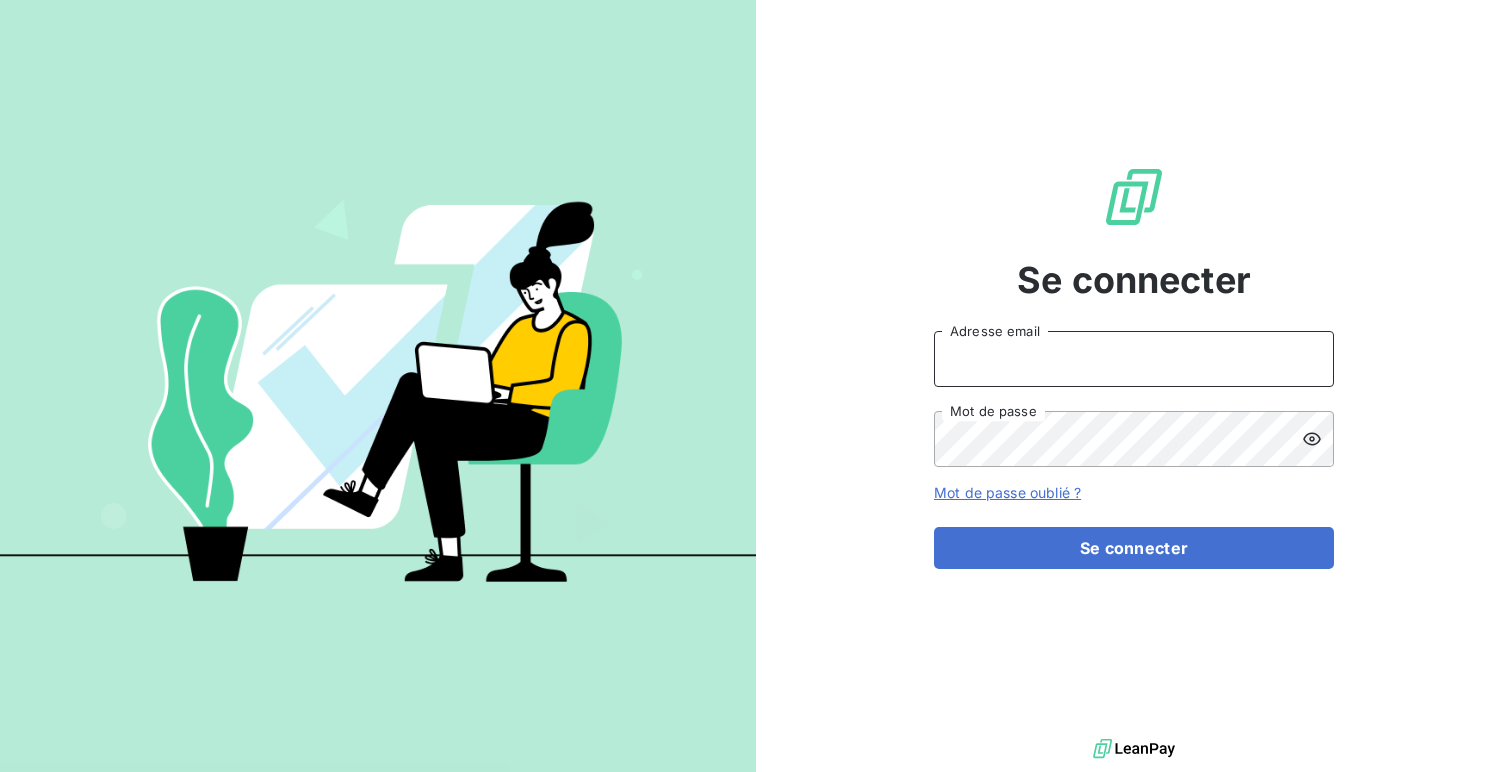 click on "Adresse email" at bounding box center [1134, 359] 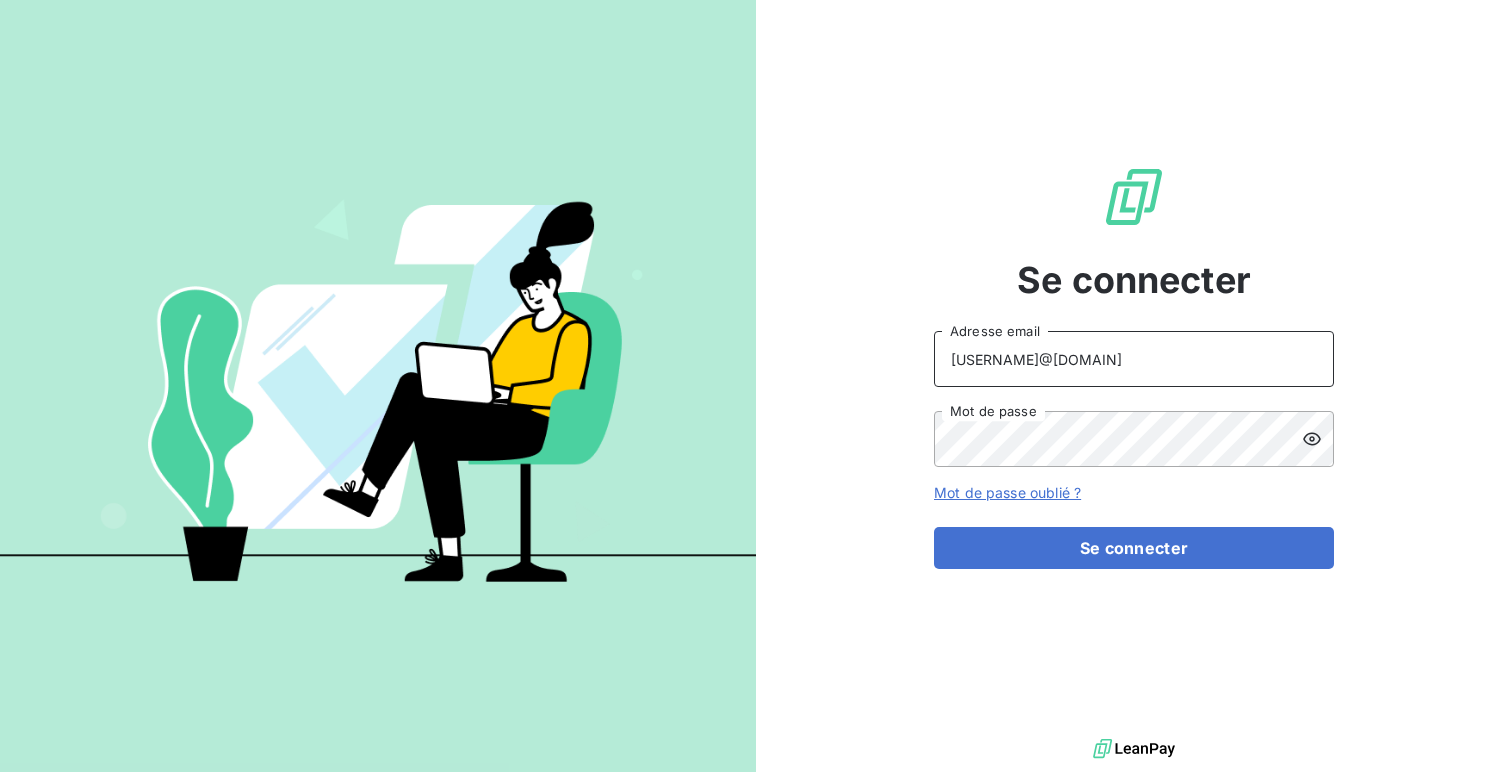 type on "admin@[DOMAIN]" 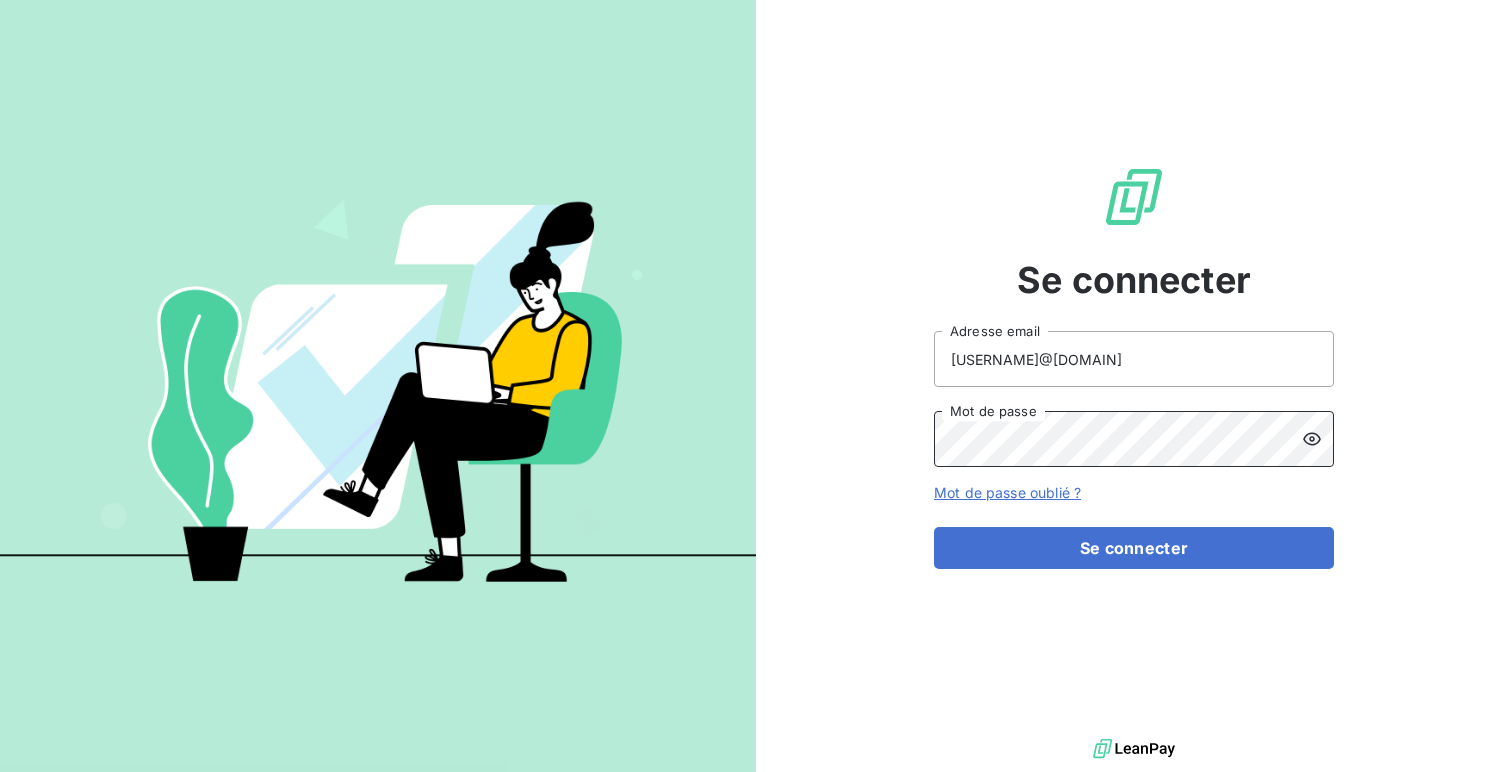 click on "Se connecter" at bounding box center [1134, 548] 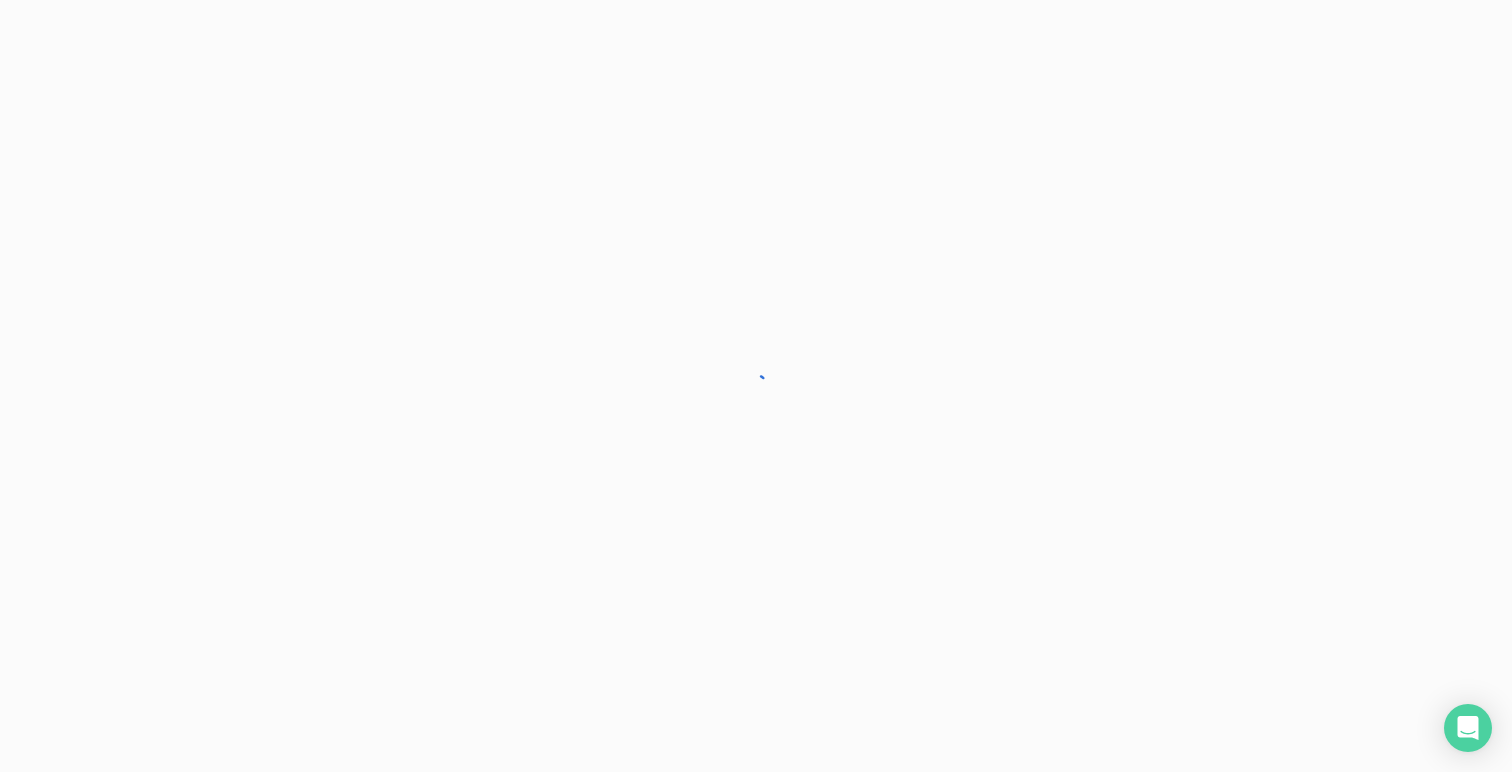 scroll, scrollTop: 0, scrollLeft: 0, axis: both 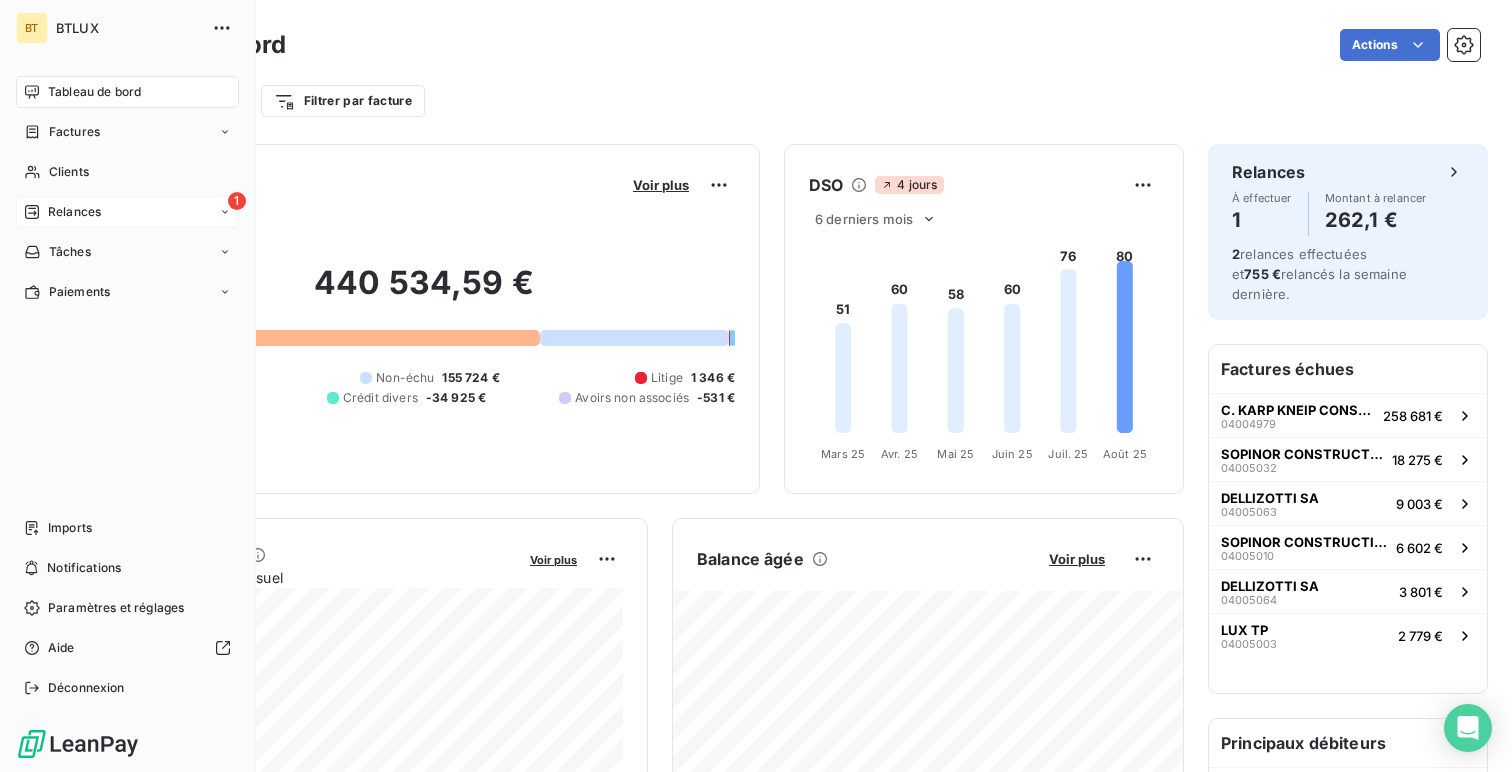 click on "1 Relances" at bounding box center [127, 212] 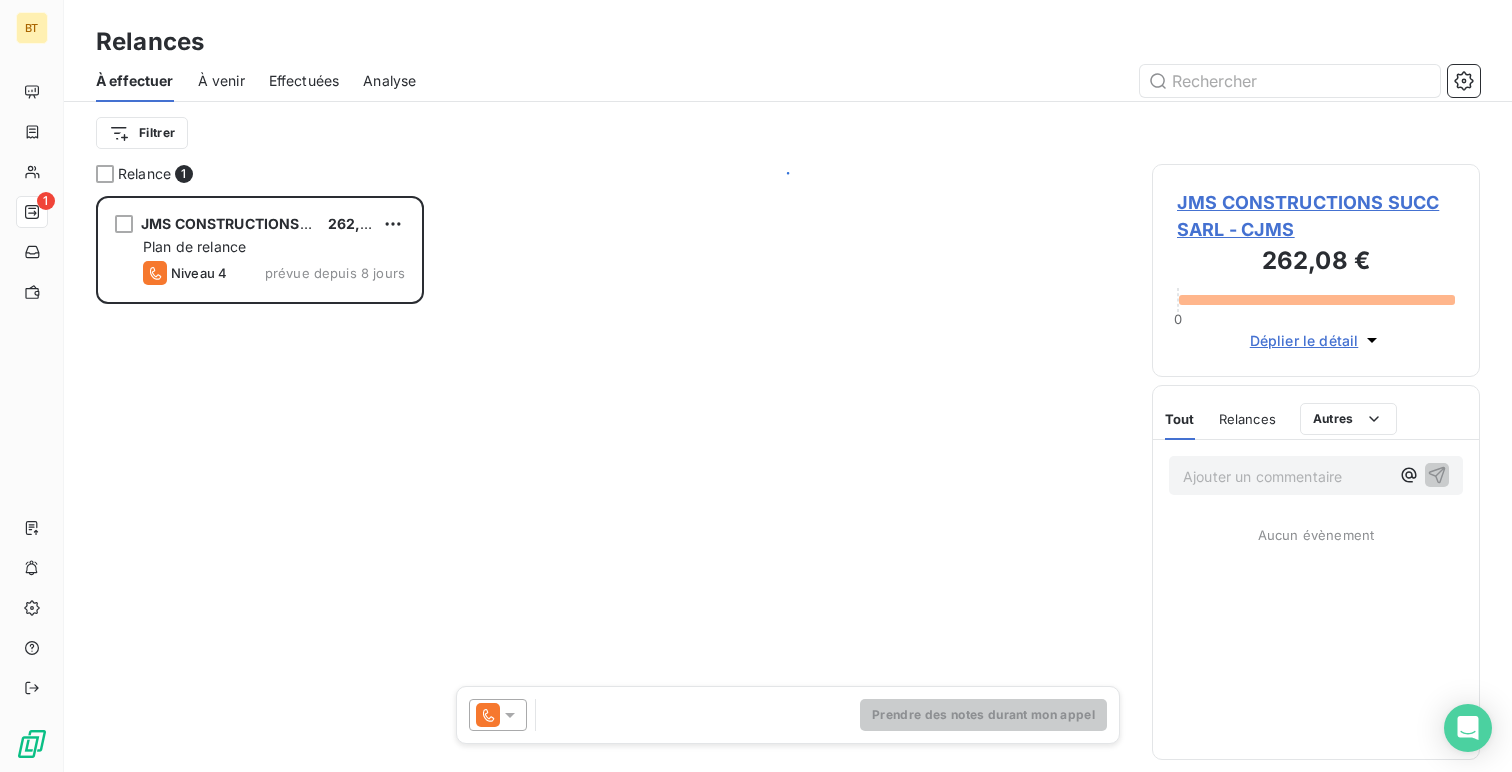scroll, scrollTop: 1, scrollLeft: 1, axis: both 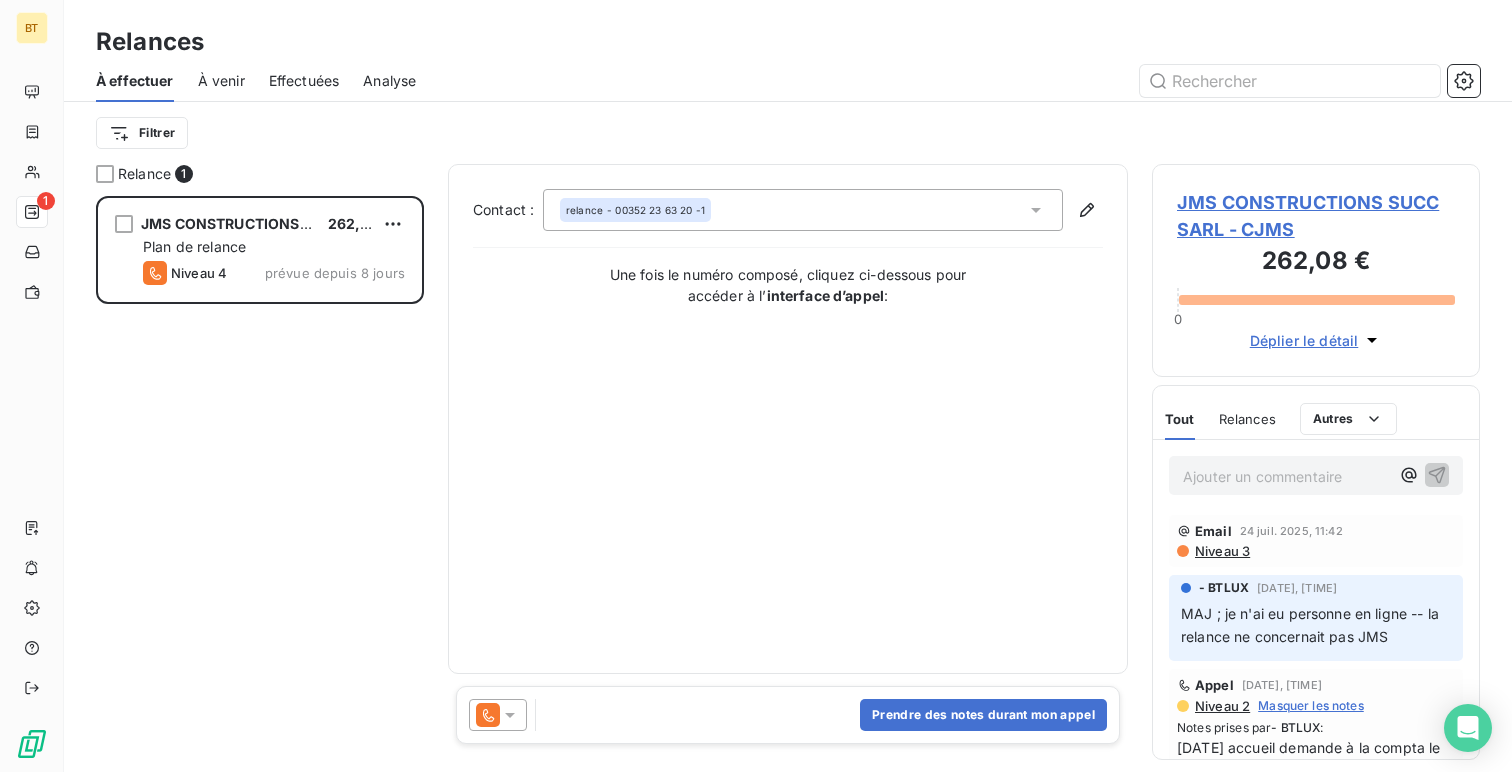 click on "Effectuées" at bounding box center (304, 81) 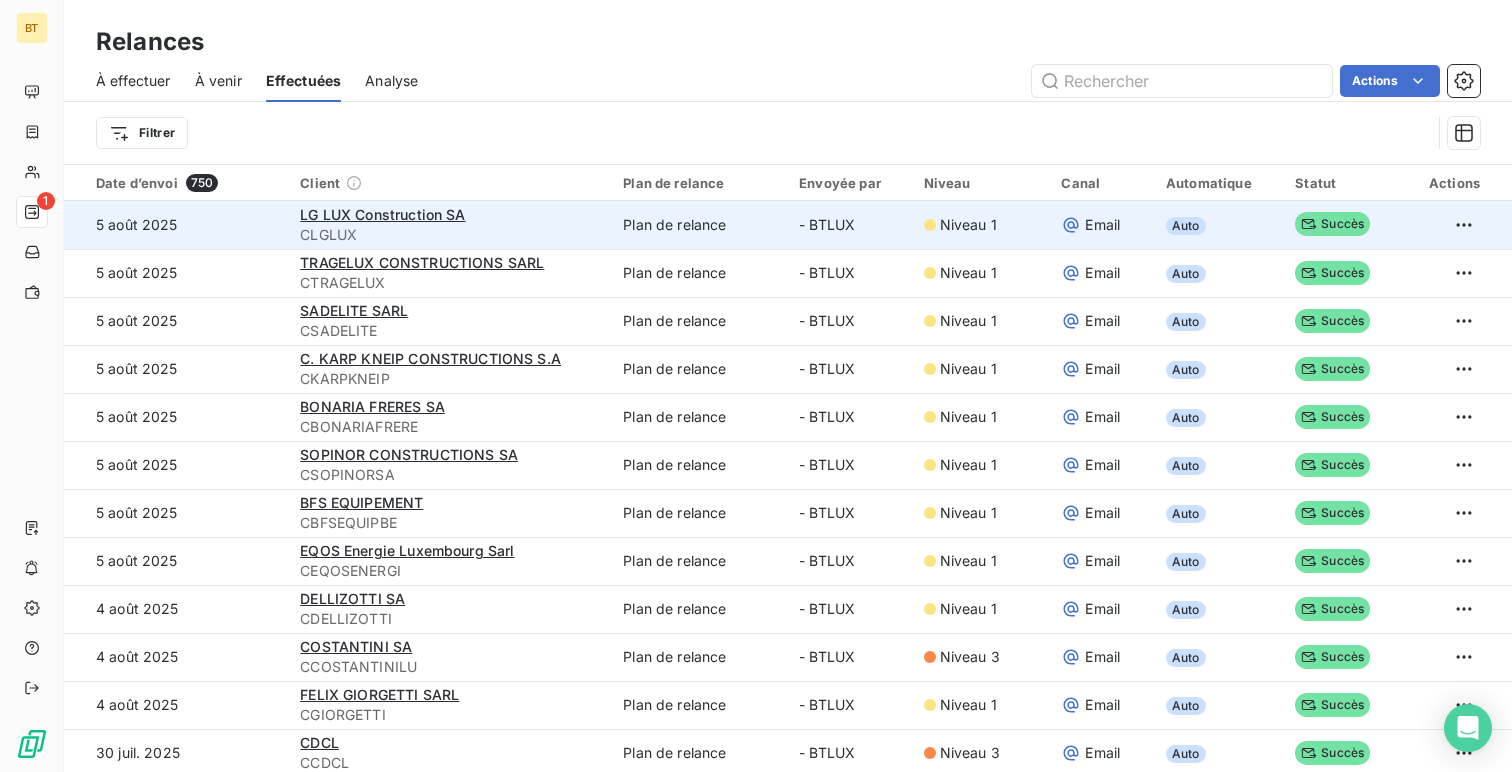 click on "Plan de relance" at bounding box center [699, 225] 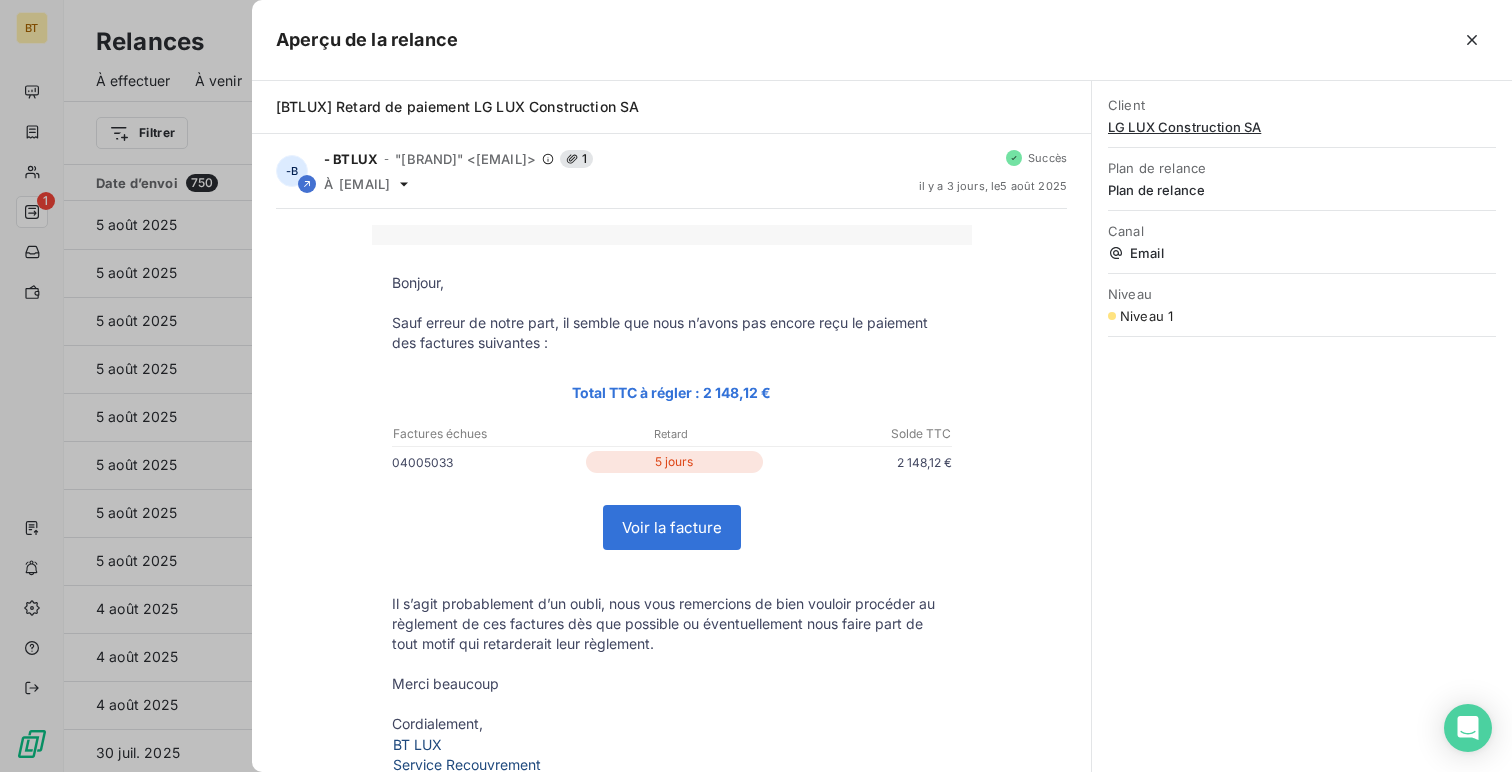 click at bounding box center (756, 386) 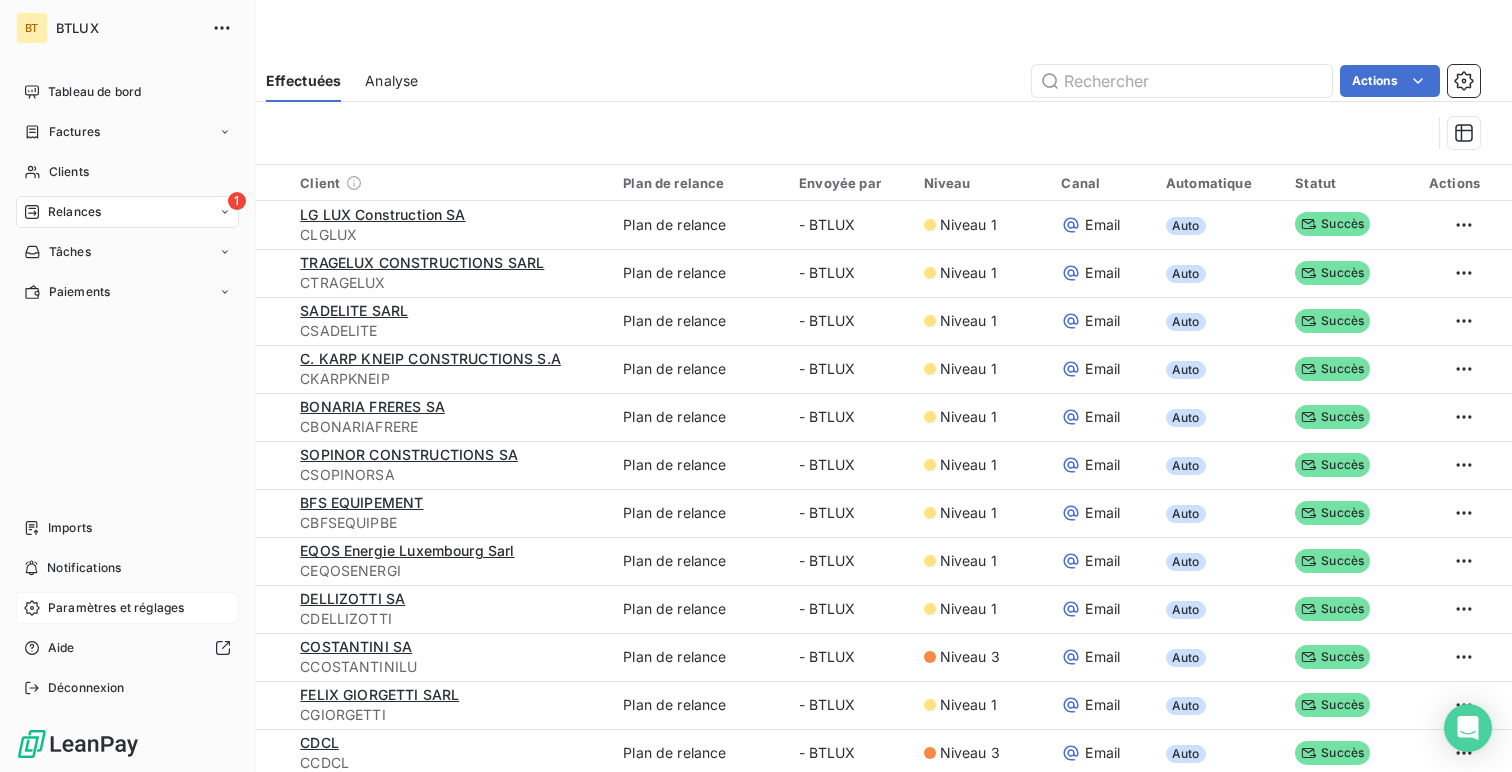 click on "Paramètres et réglages" at bounding box center [116, 608] 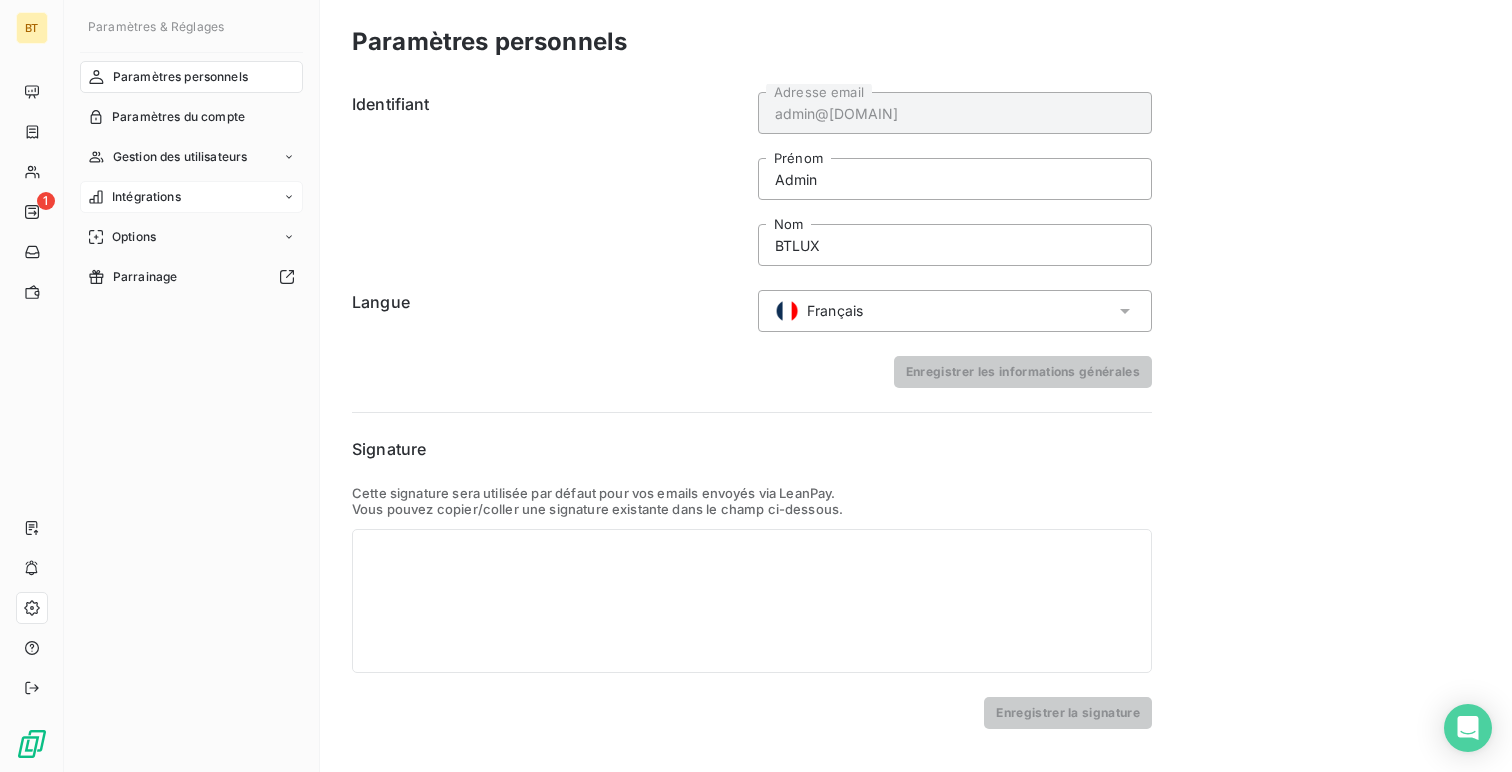 click on "Intégrations" at bounding box center [146, 197] 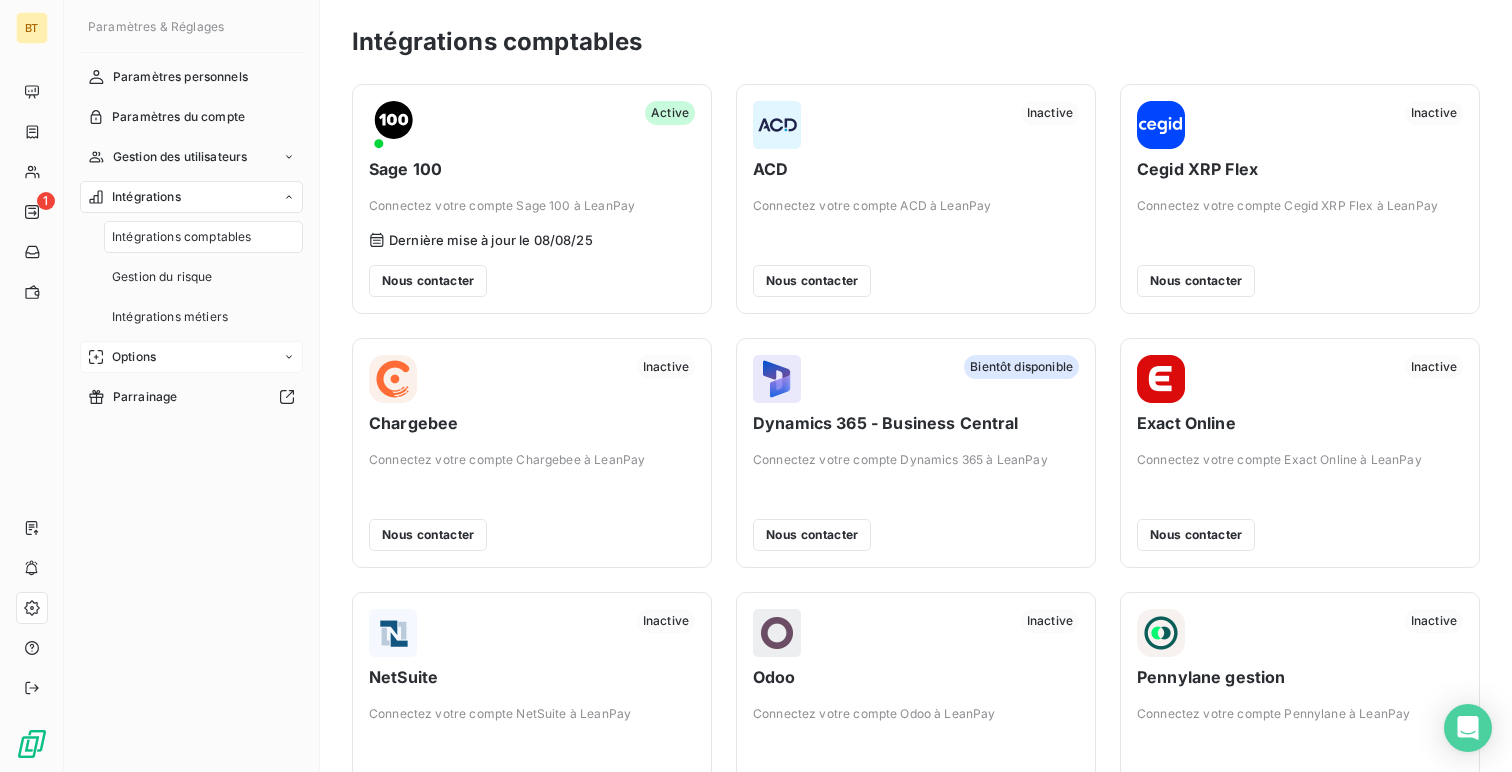 click on "Options" at bounding box center (134, 357) 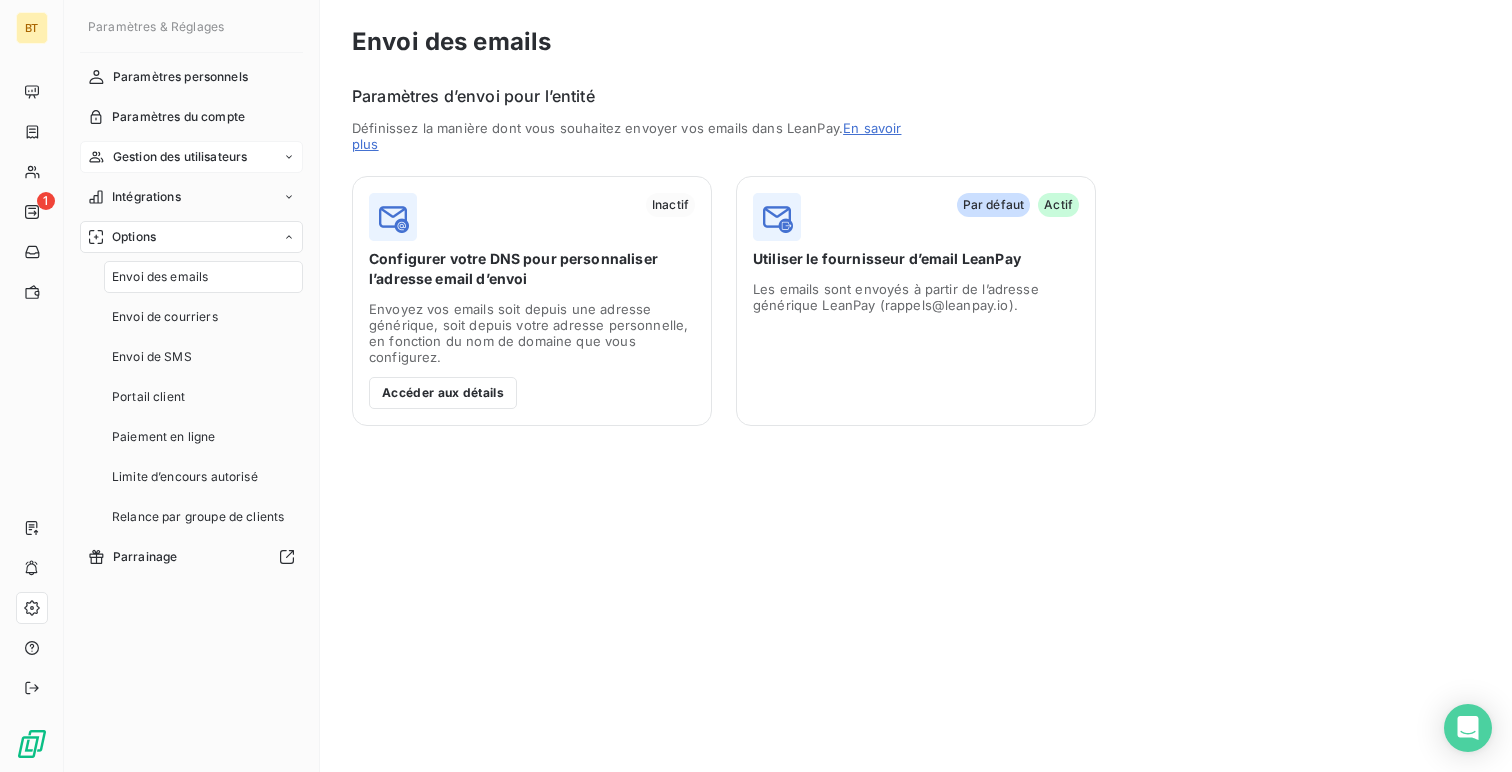 click on "Gestion des utilisateurs" at bounding box center (191, 157) 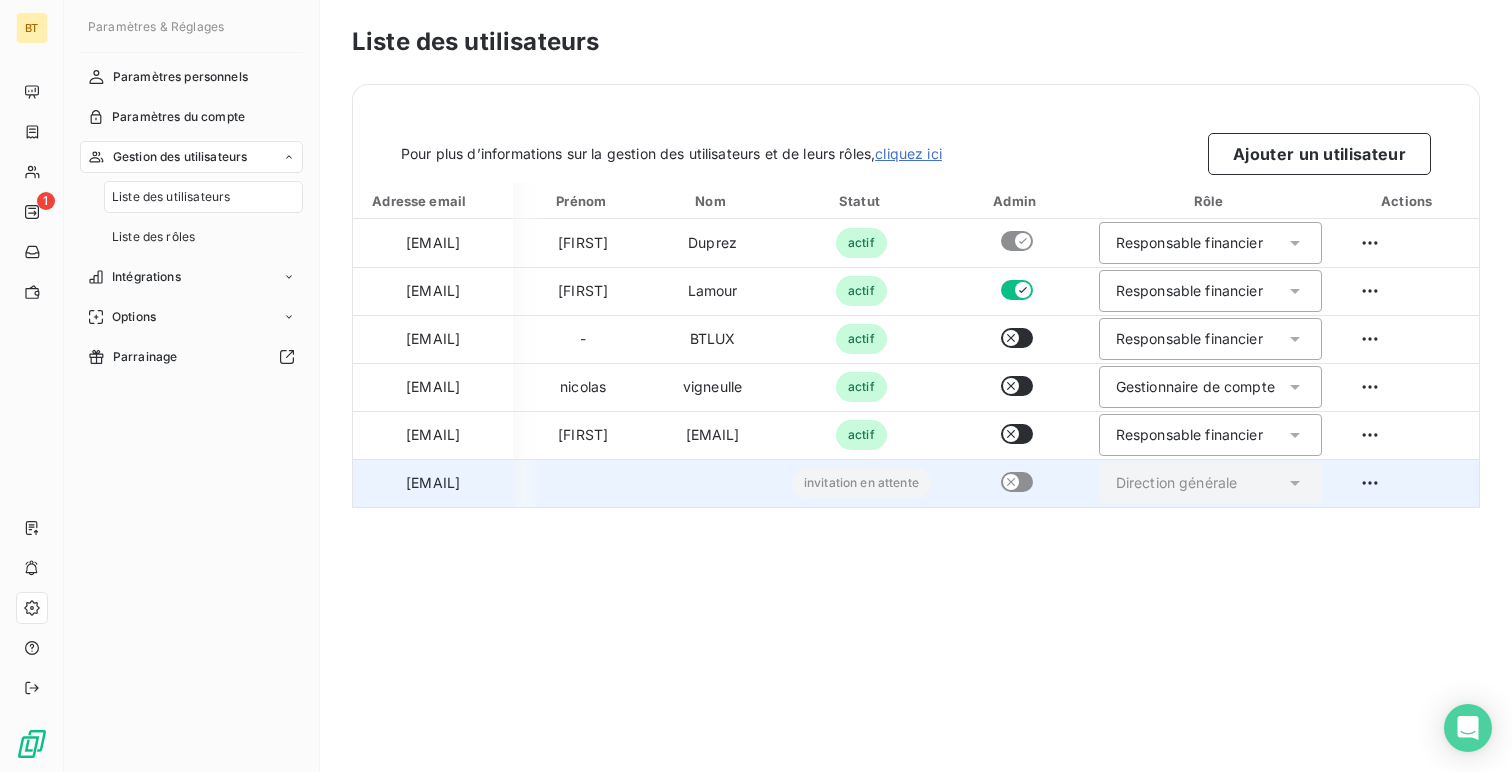 scroll, scrollTop: 0, scrollLeft: 111, axis: horizontal 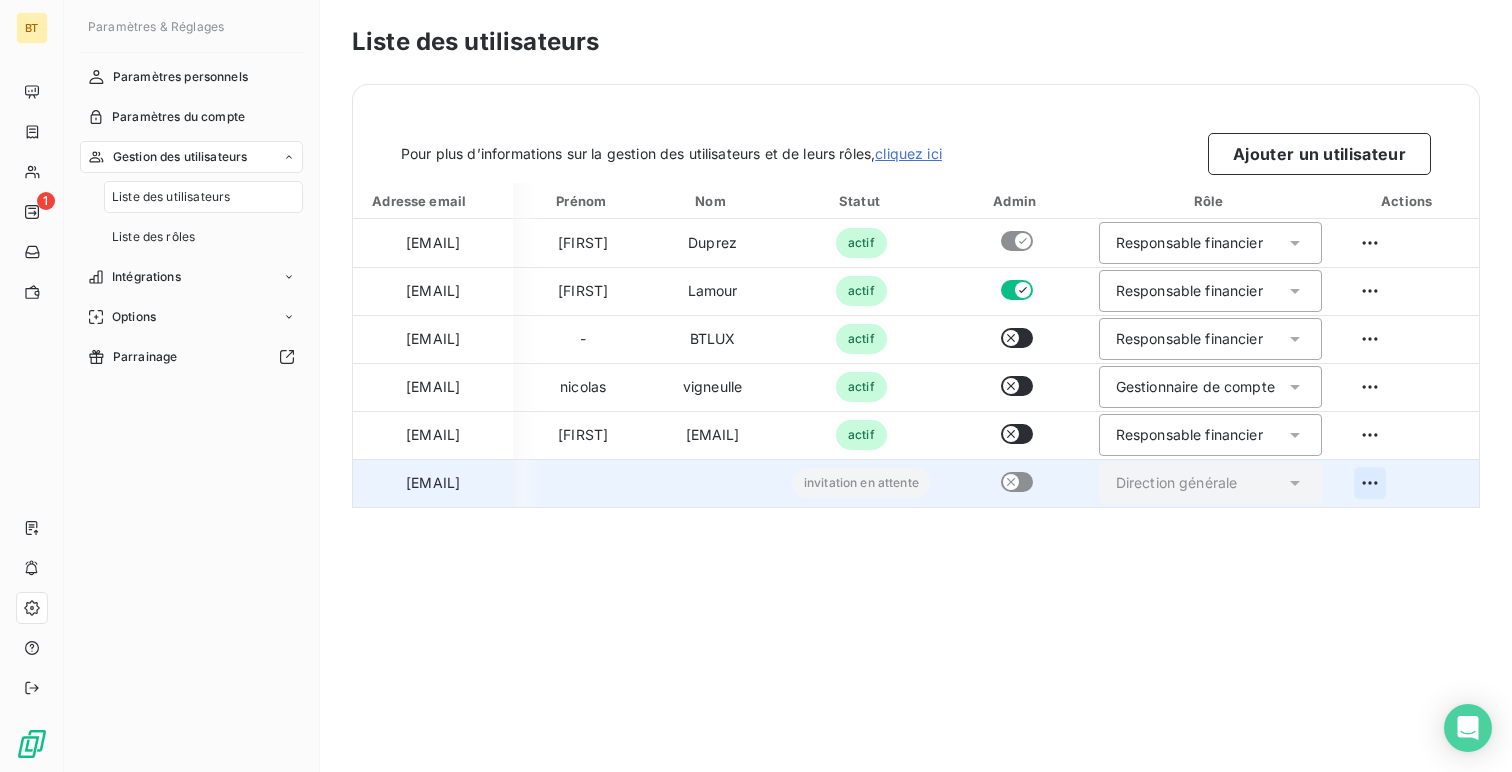 click on "BT 1 Paramètres & Réglages Paramètres personnels Paramètres du compte Gestion des utilisateurs Liste des utilisateurs Liste des rôles Intégrations Options Parrainage Liste des utilisateurs Pour plus d’informations sur la gestion des utilisateurs et de leurs rôles, cliquez ici Ajouter un utilisateur Adresse email Prénom Nom Statut Admin Rôle Actions [EMAIL] [FIRST] [LAST] actif Responsable financier [EMAIL] [FIRST] [LAST] actif Responsable financier [EMAIL] - [BRAND] actif Responsable financier [EMAIL] [FIRST] [LAST] actif Gestionnaire de compte [EMAIL] [FIRST] [LAST] actif Responsable financier [EMAIL] invitation en attente Direction générale" at bounding box center (756, 386) 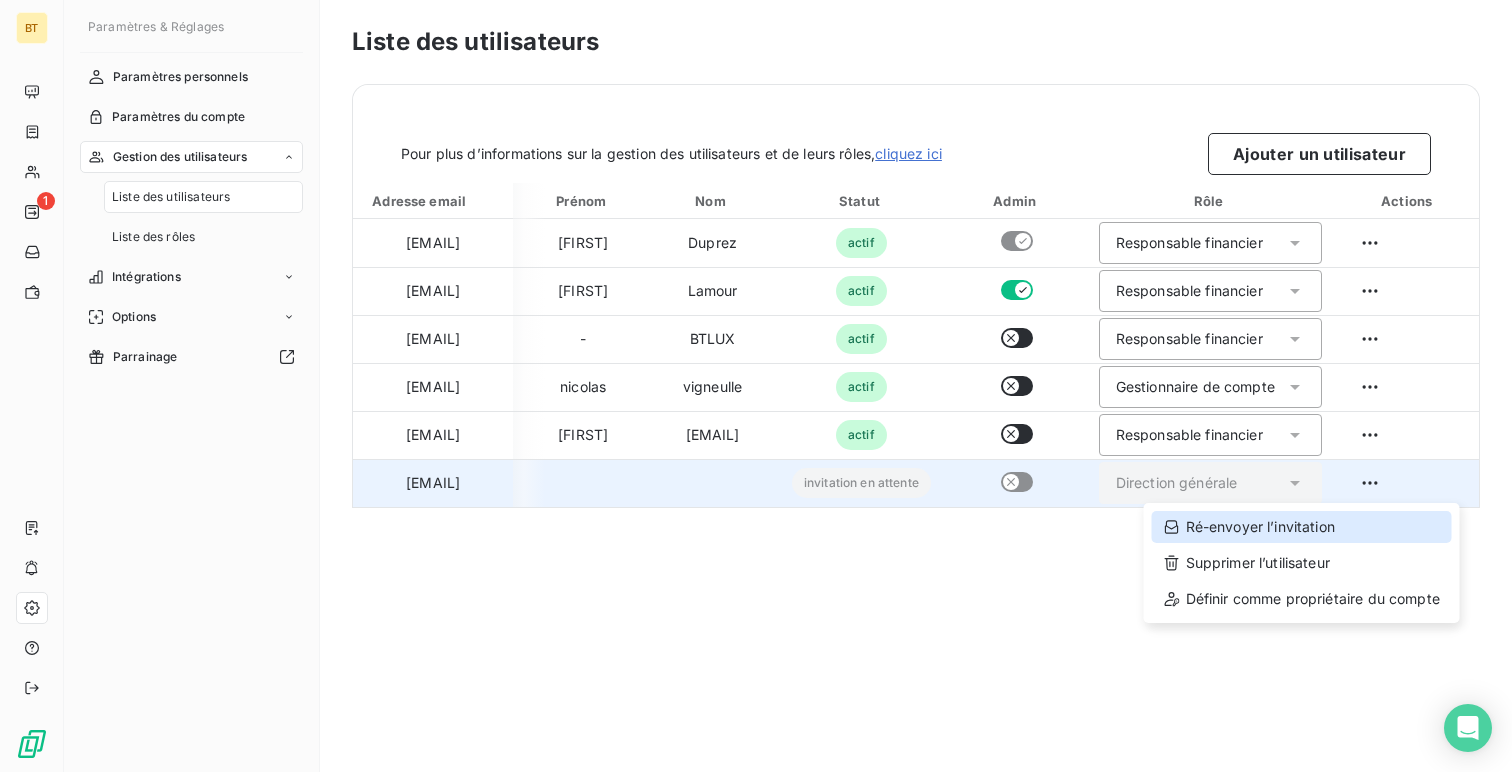 click on "Ré-envoyer l’invitation" at bounding box center [1302, 527] 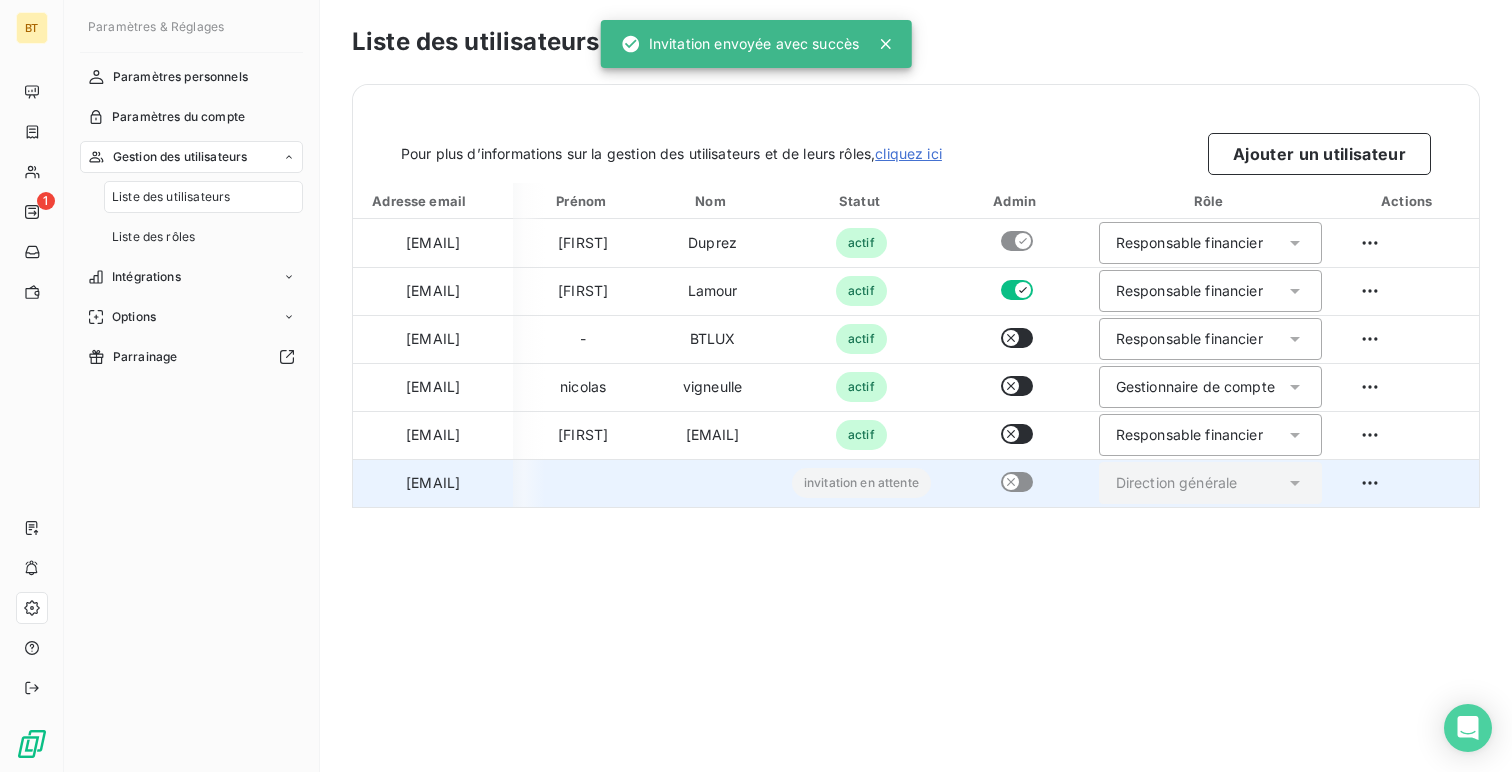 scroll, scrollTop: 0, scrollLeft: 0, axis: both 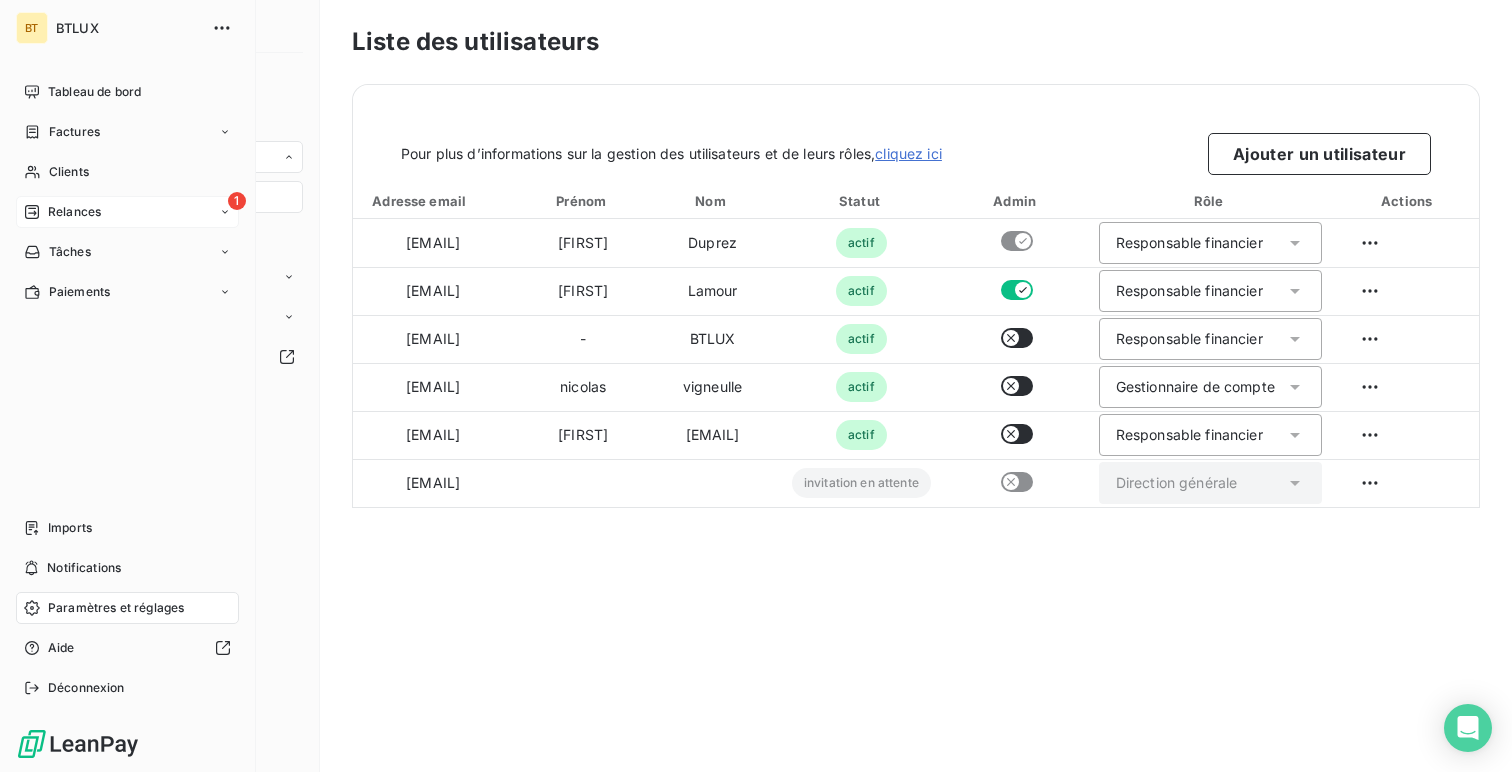 click on "Relances" at bounding box center [74, 212] 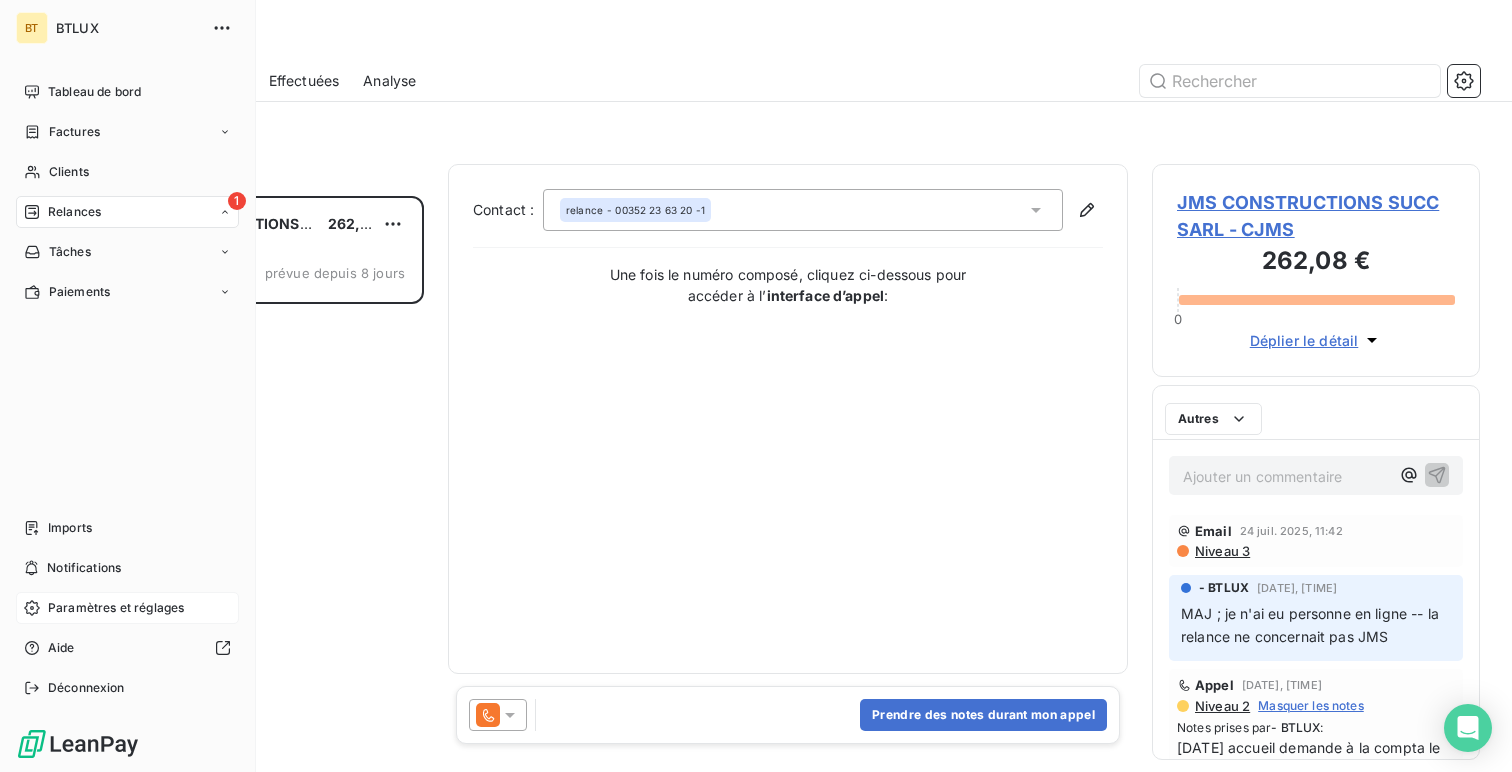 scroll, scrollTop: 1, scrollLeft: 1, axis: both 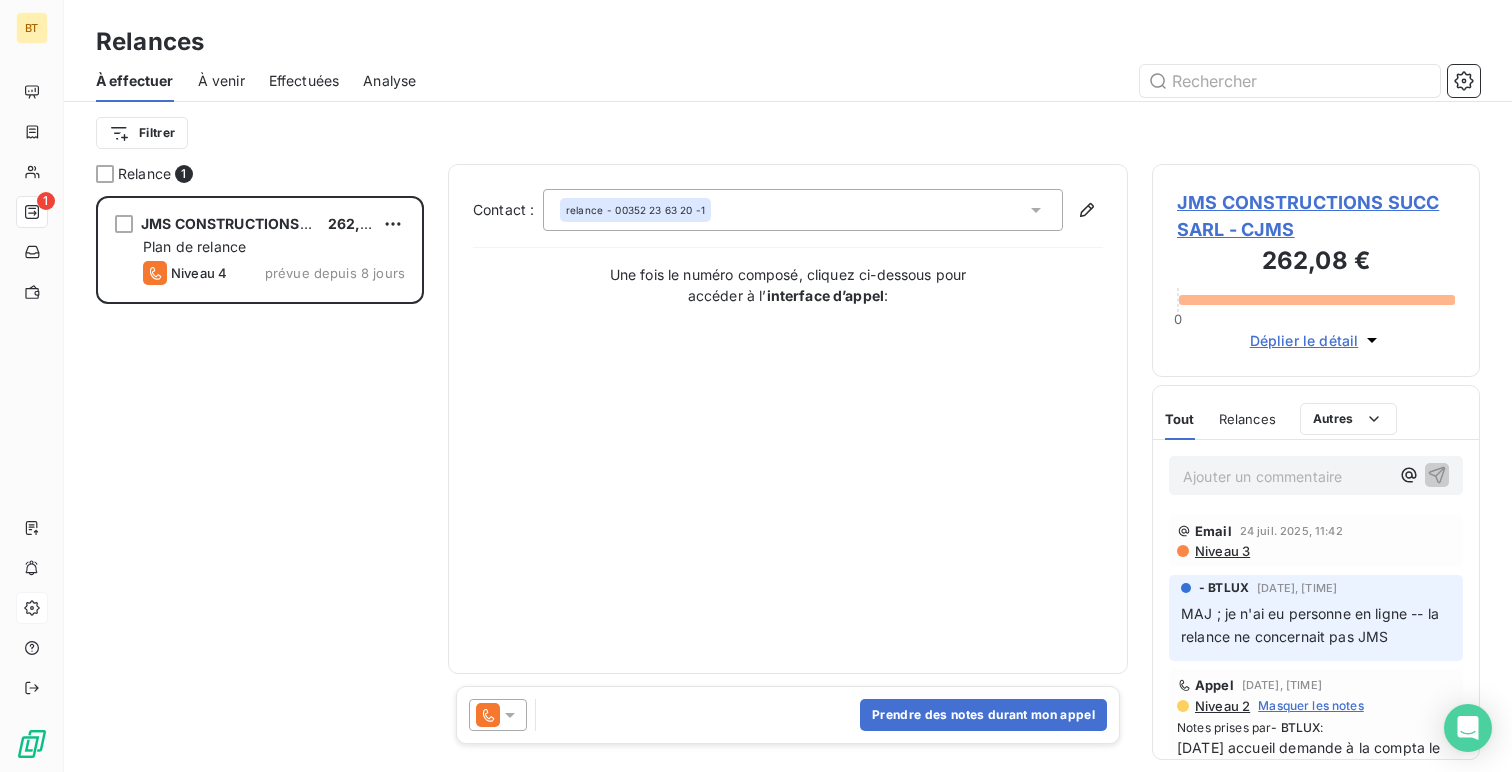click on "Effectuées" at bounding box center [304, 81] 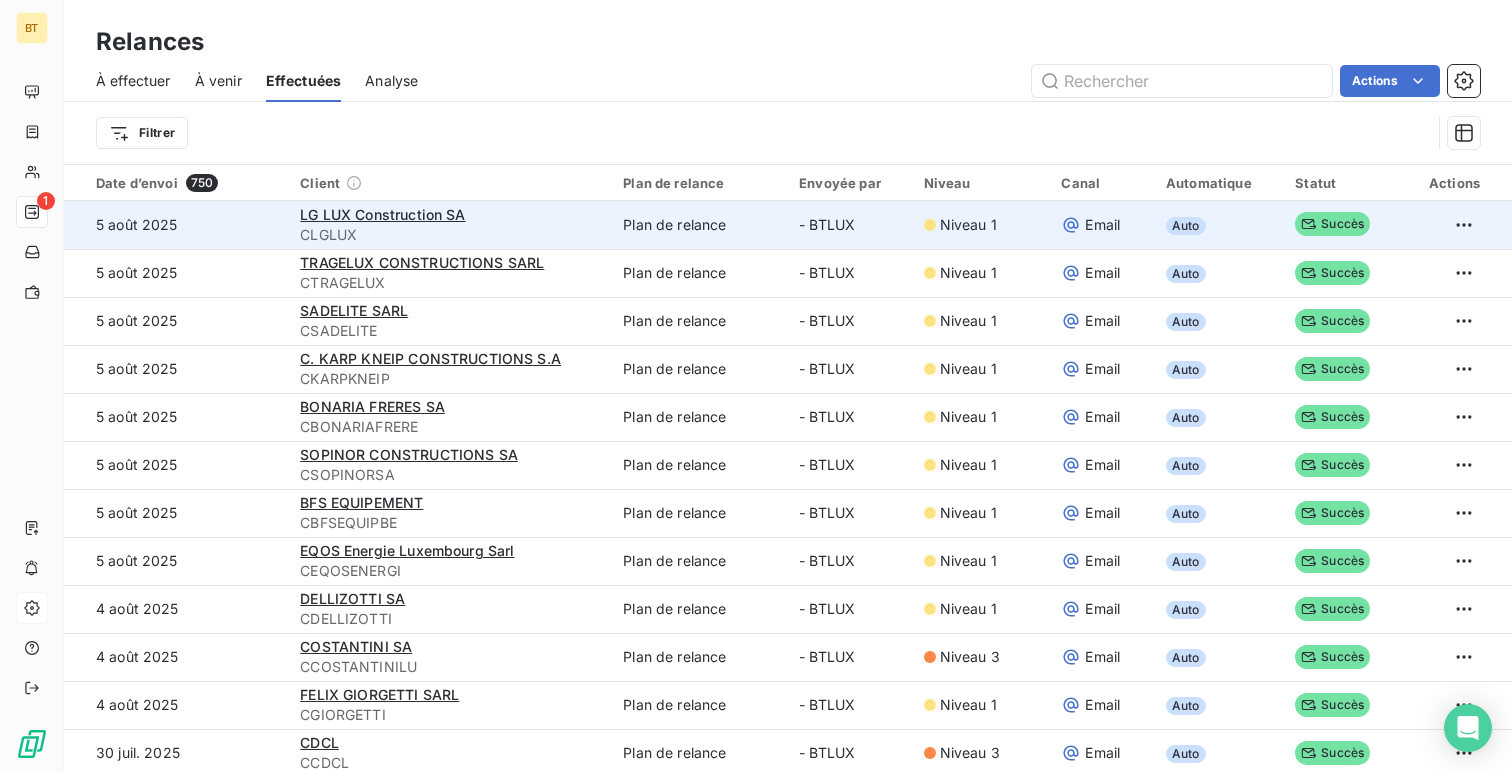 click on "5 août 2025" at bounding box center (176, 225) 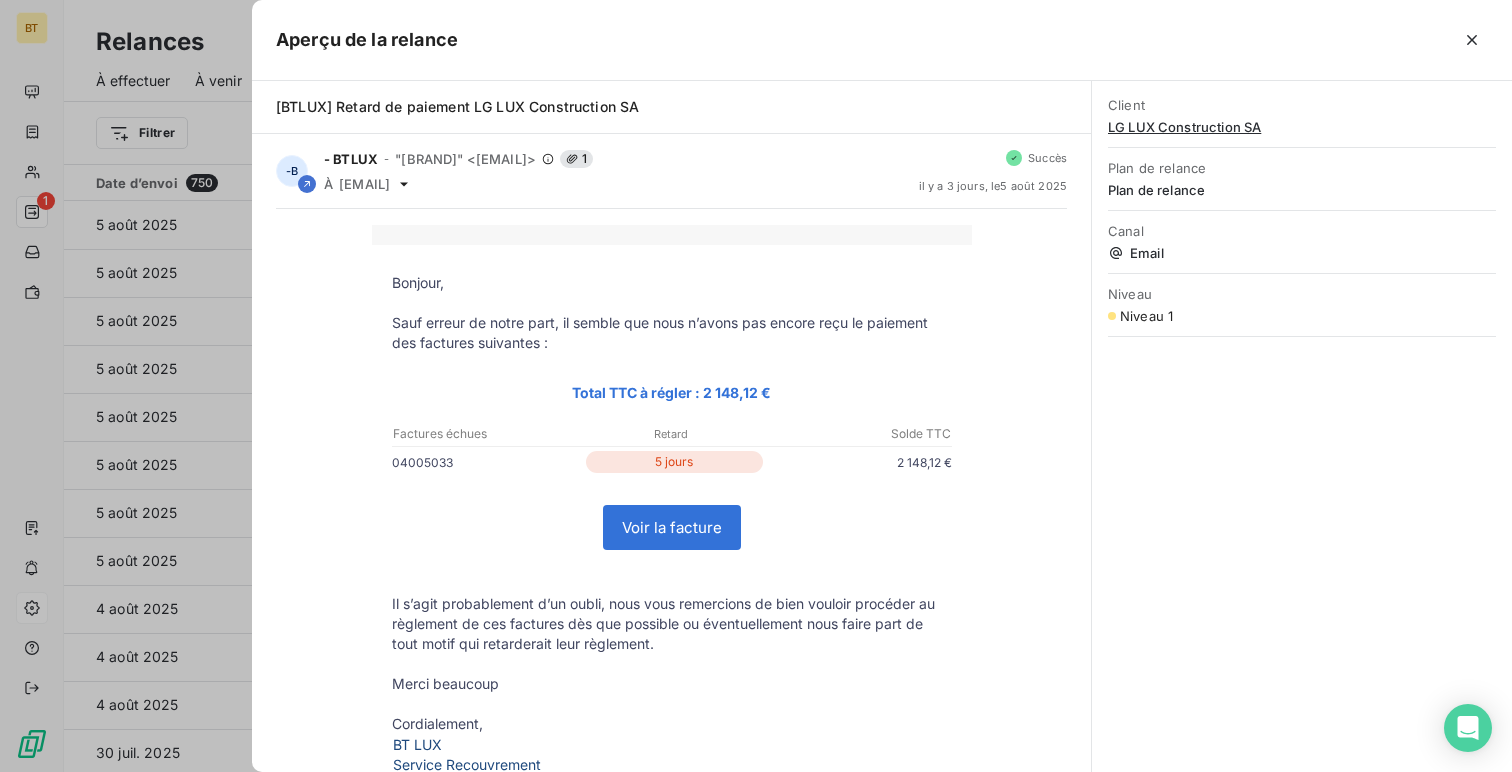 click at bounding box center (756, 386) 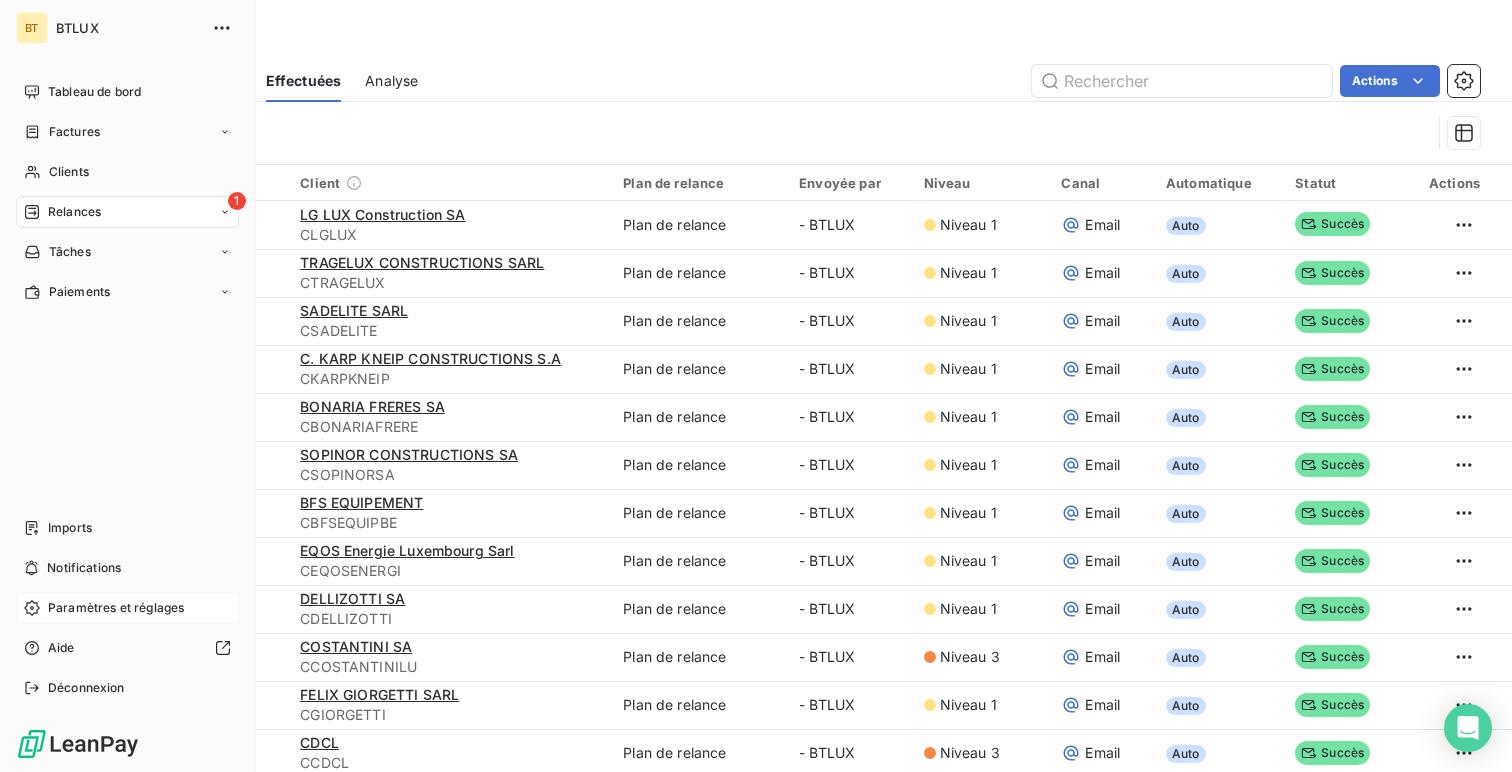 click on "Tableau de bord" at bounding box center (127, 92) 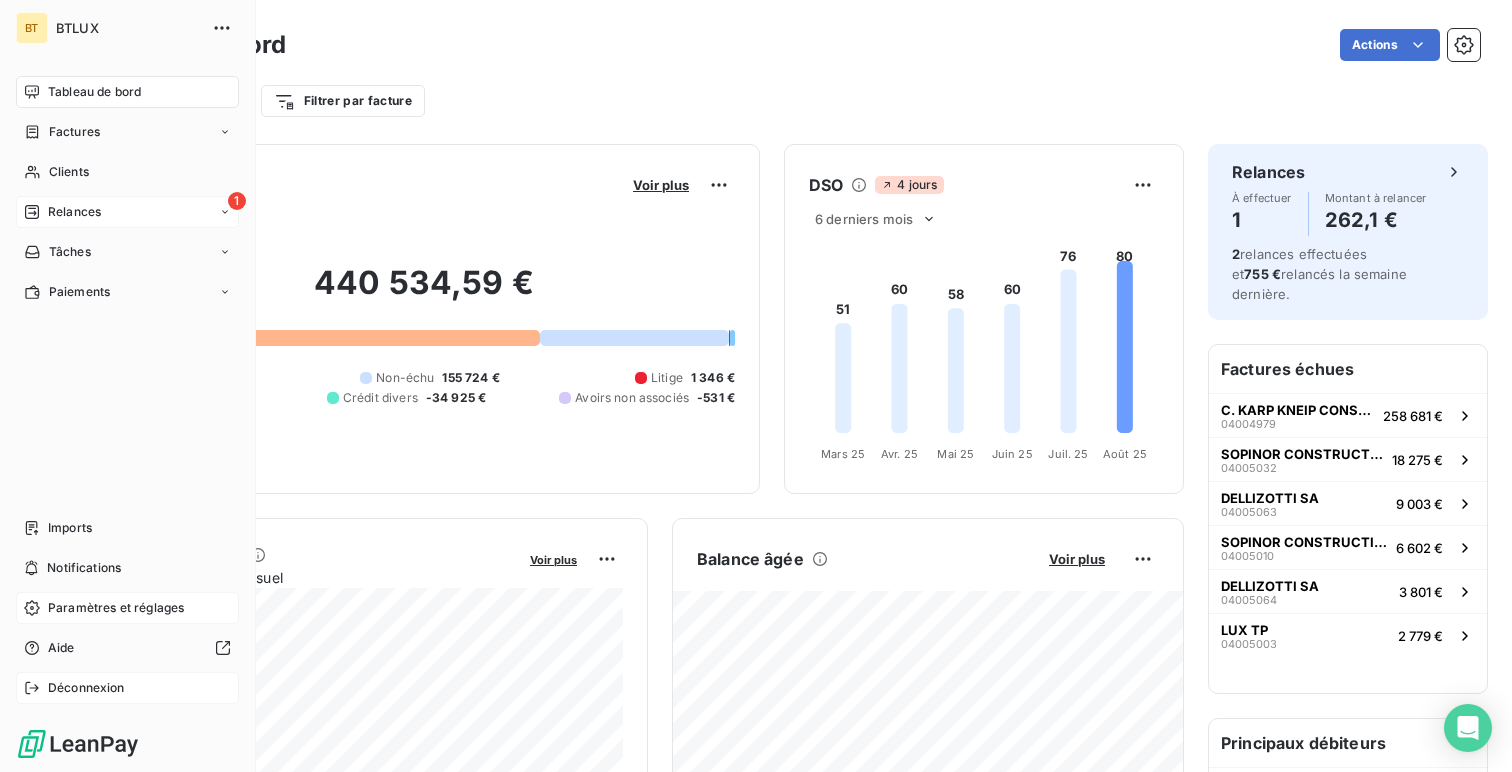 click on "Déconnexion" at bounding box center [127, 688] 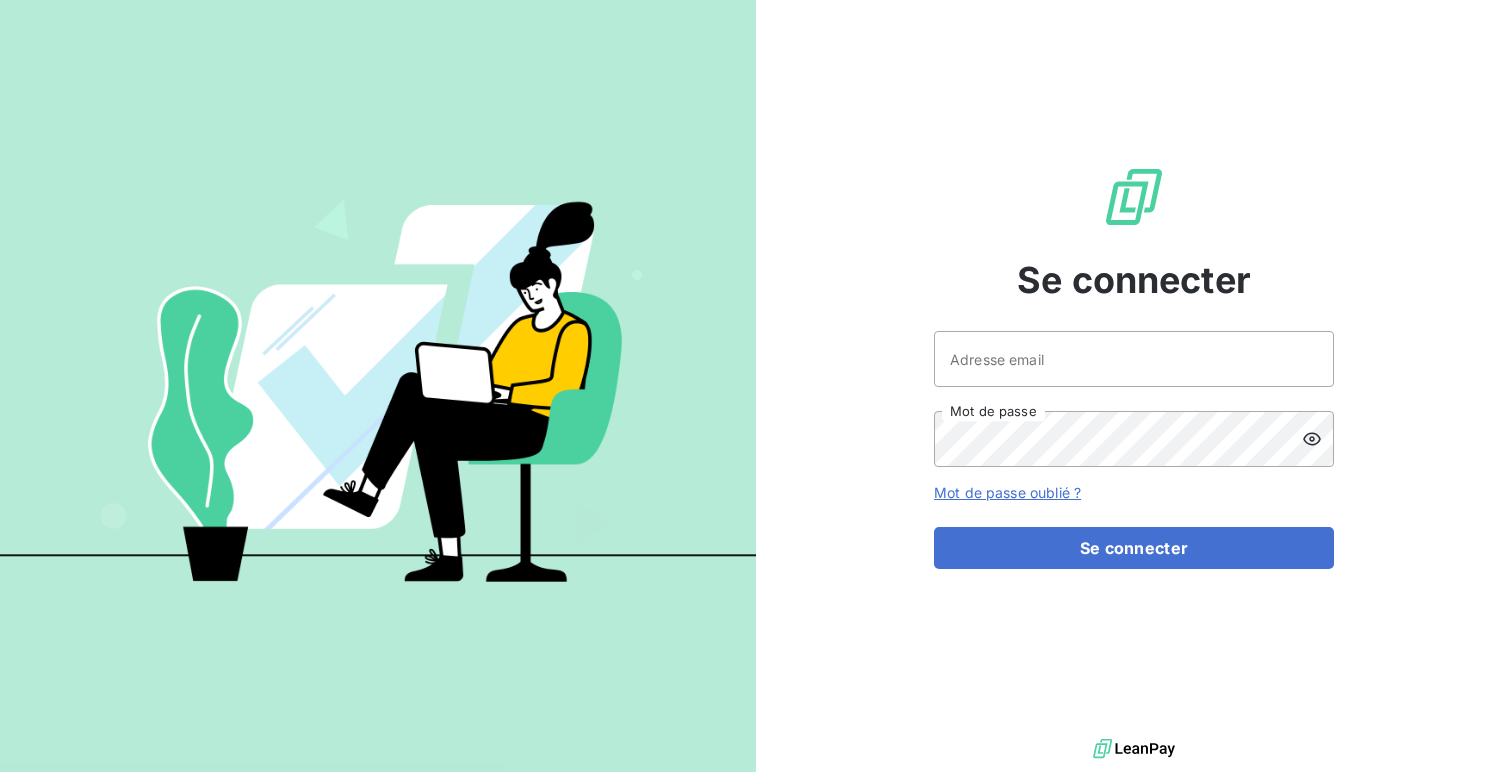scroll, scrollTop: 0, scrollLeft: 0, axis: both 